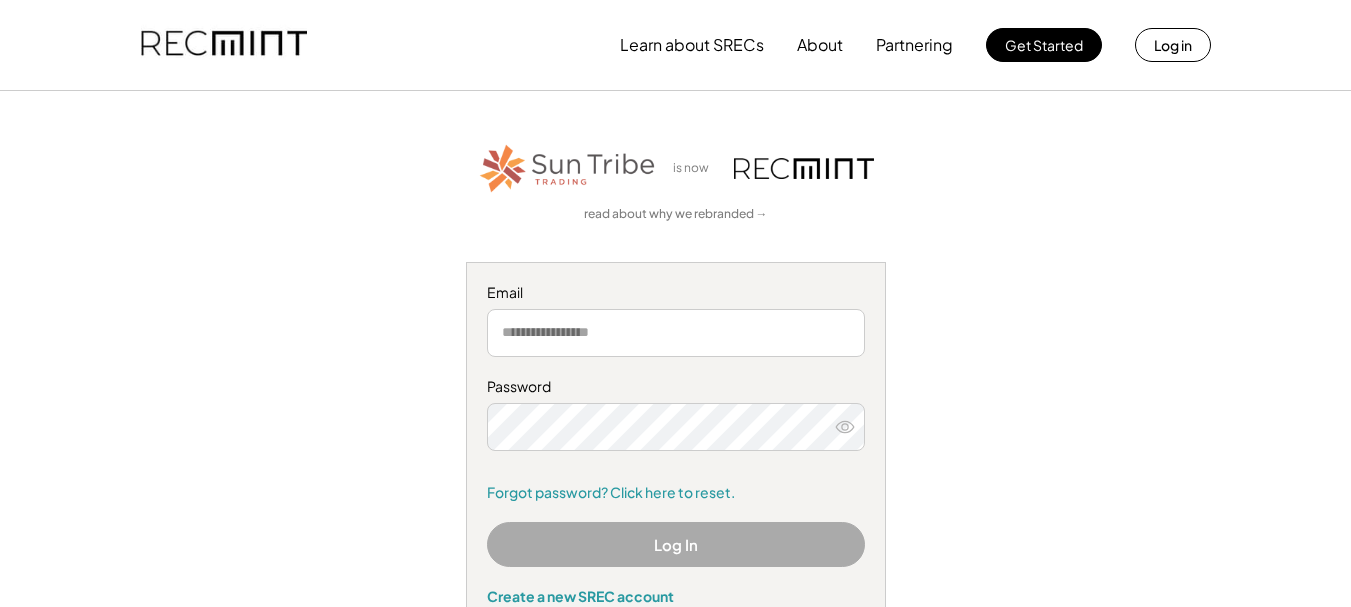 scroll, scrollTop: 0, scrollLeft: 0, axis: both 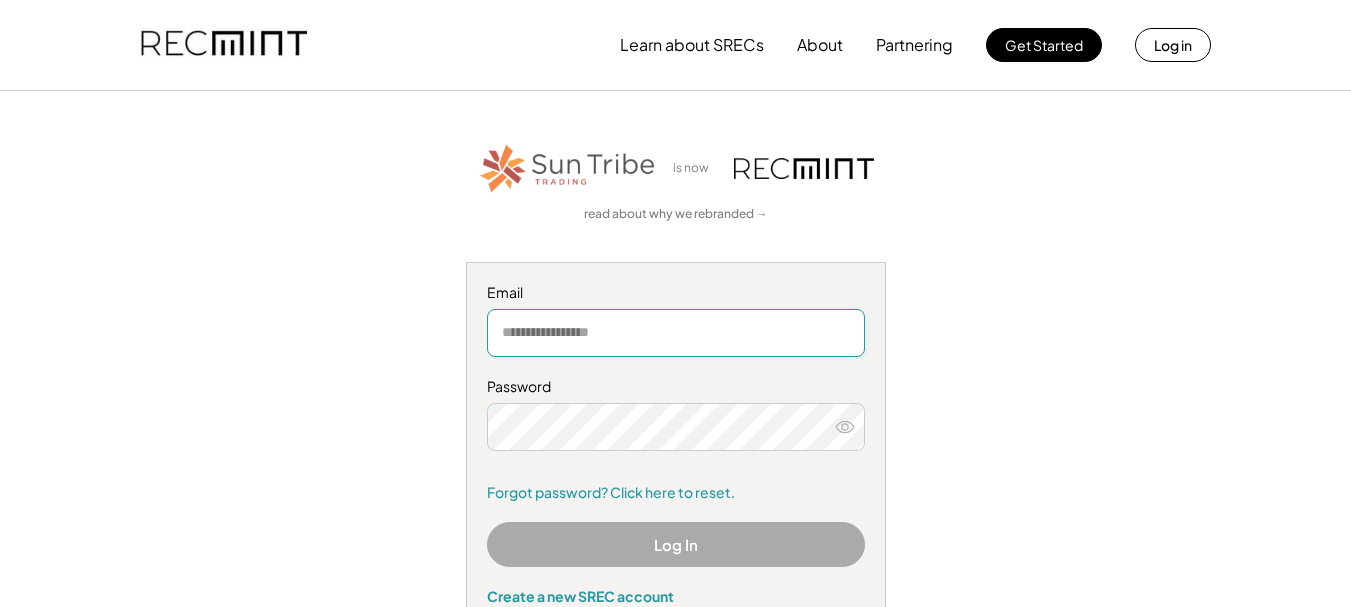 click at bounding box center [676, 333] 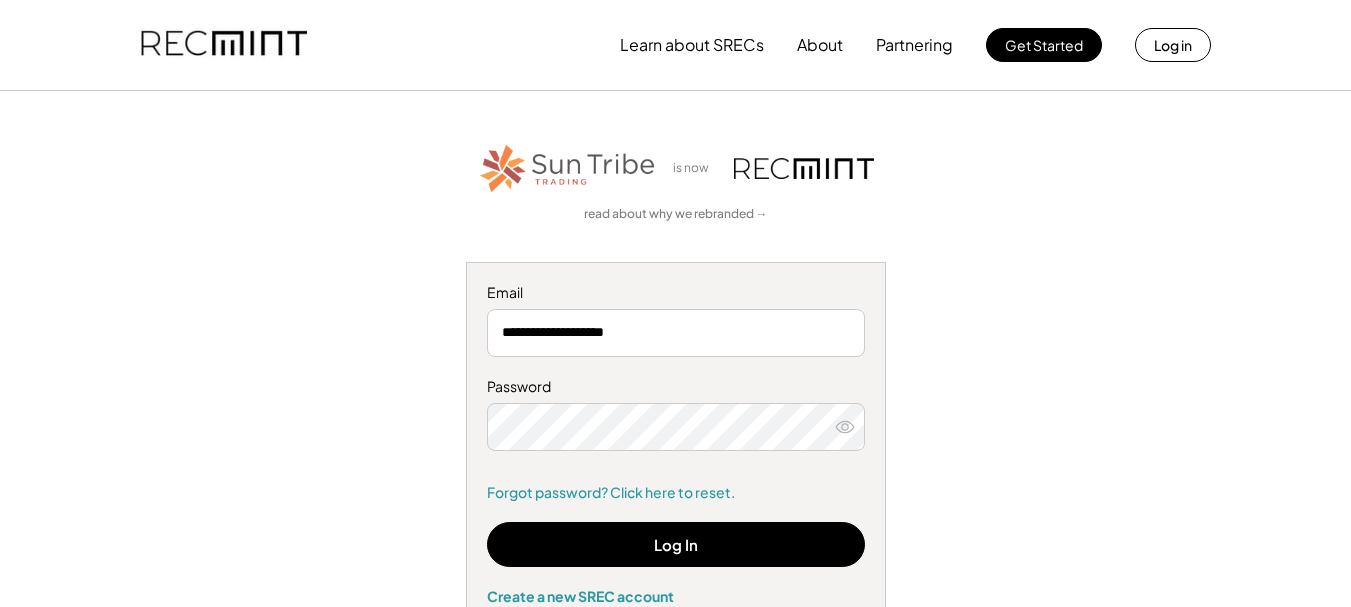 click 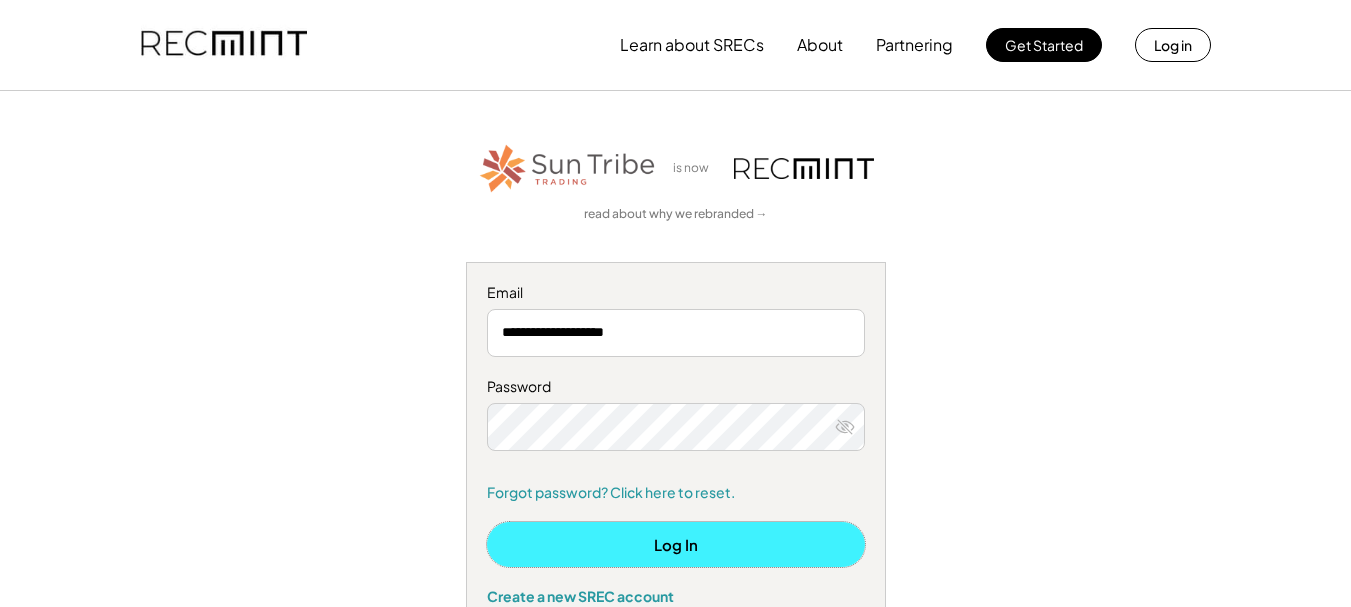 click on "Log In" at bounding box center (676, 544) 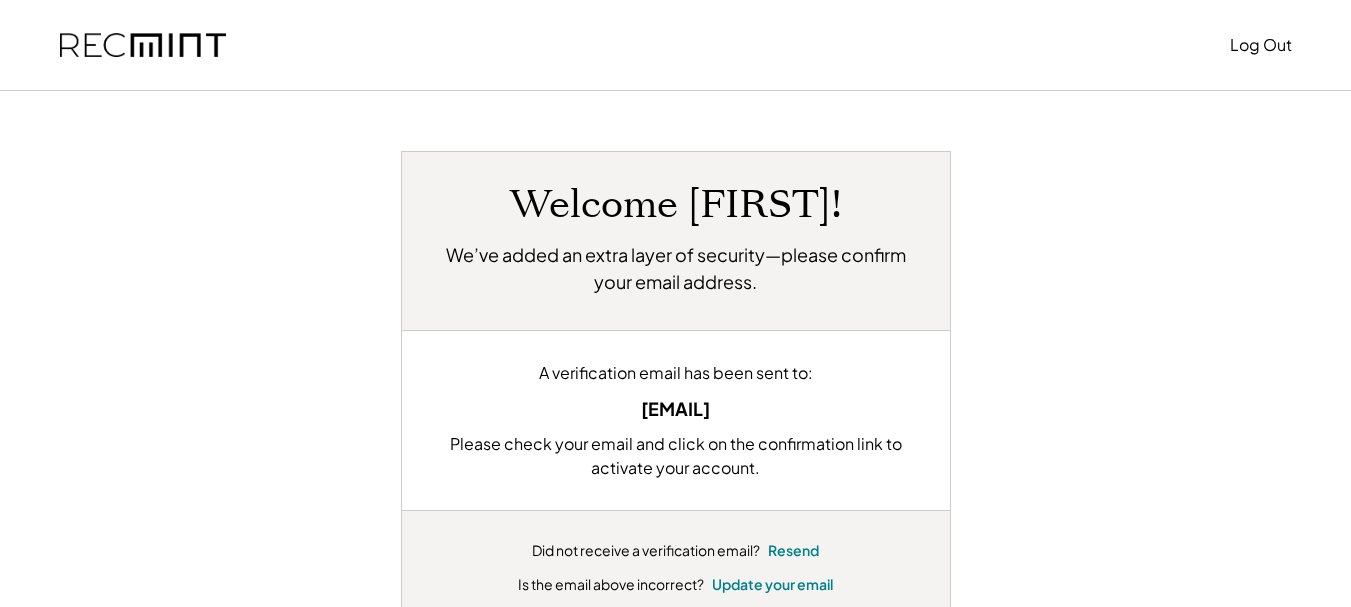 scroll, scrollTop: 0, scrollLeft: 0, axis: both 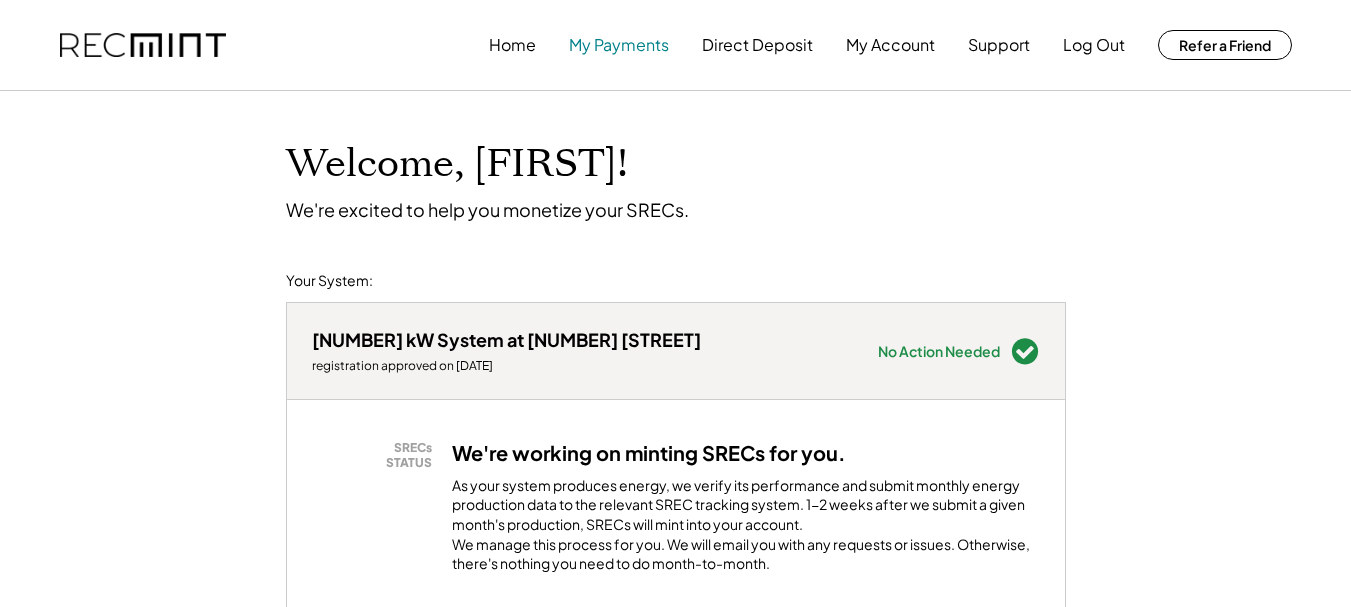 click on "My Payments" at bounding box center [619, 45] 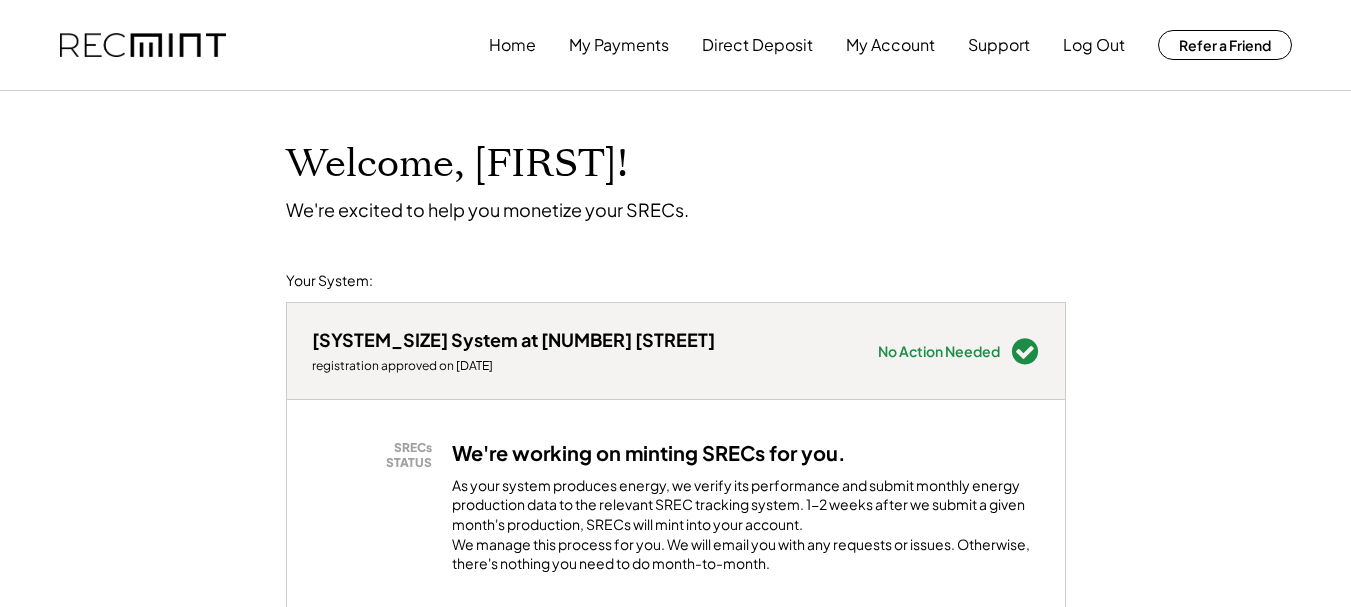 scroll, scrollTop: 0, scrollLeft: 0, axis: both 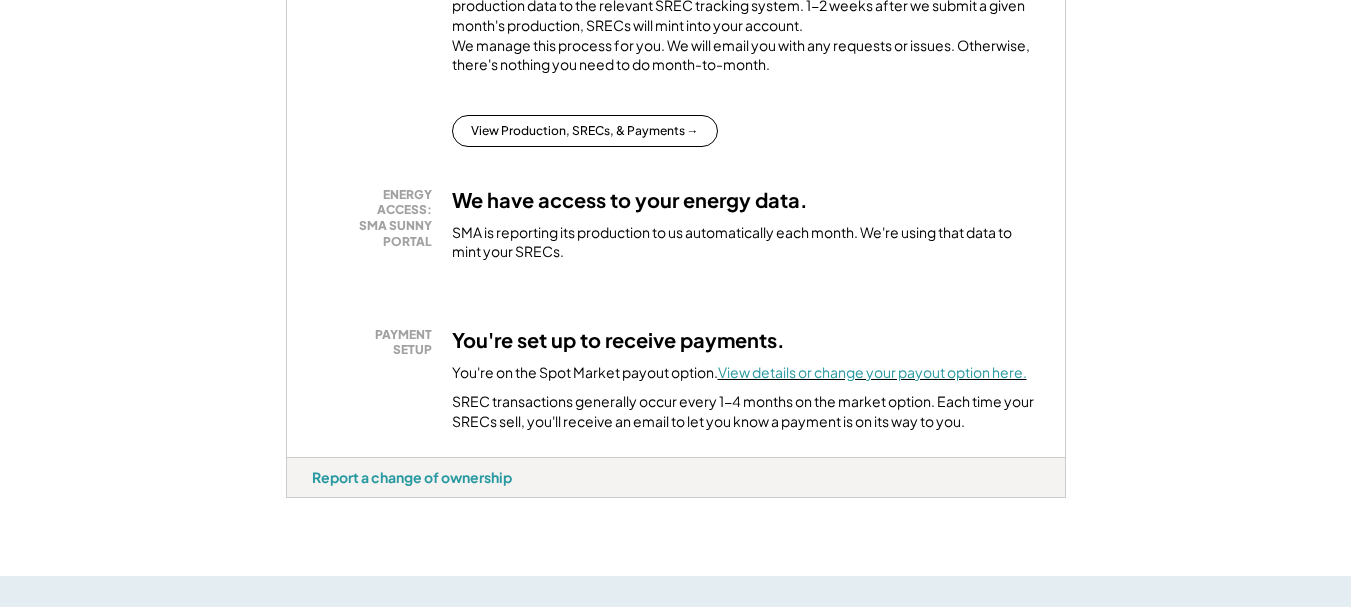 click on "View details or change your payout option here." at bounding box center (872, 372) 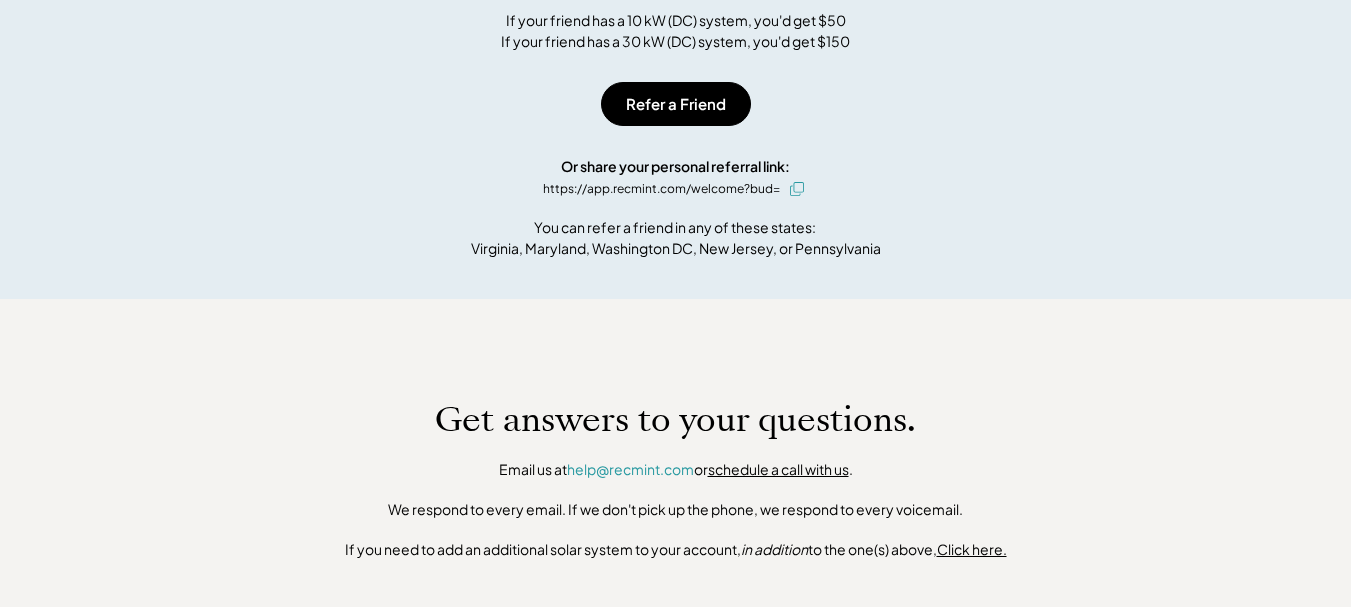 scroll, scrollTop: 0, scrollLeft: 0, axis: both 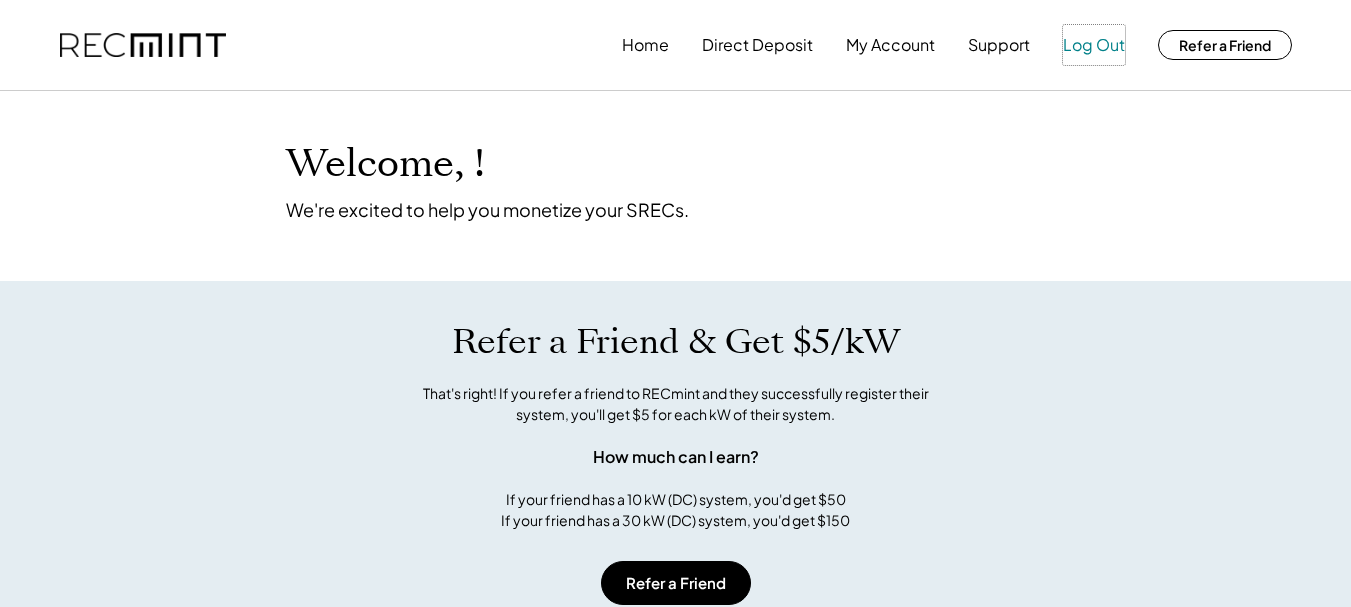 click on "Log Out" at bounding box center (1094, 45) 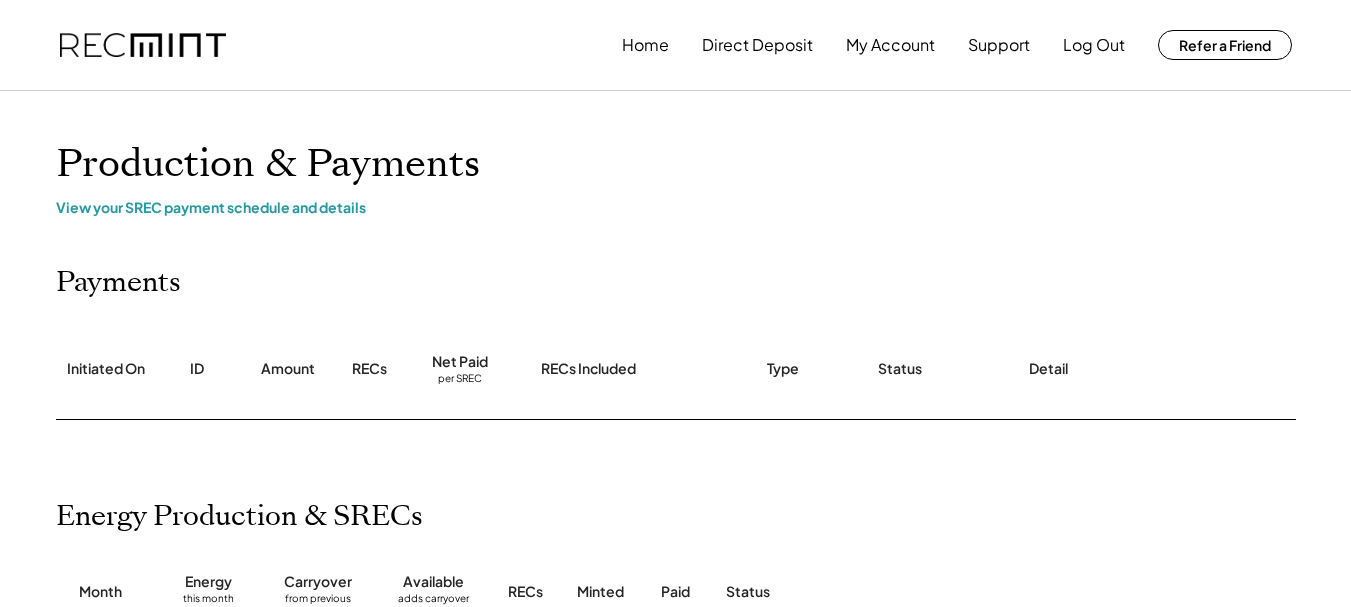 scroll, scrollTop: 0, scrollLeft: 0, axis: both 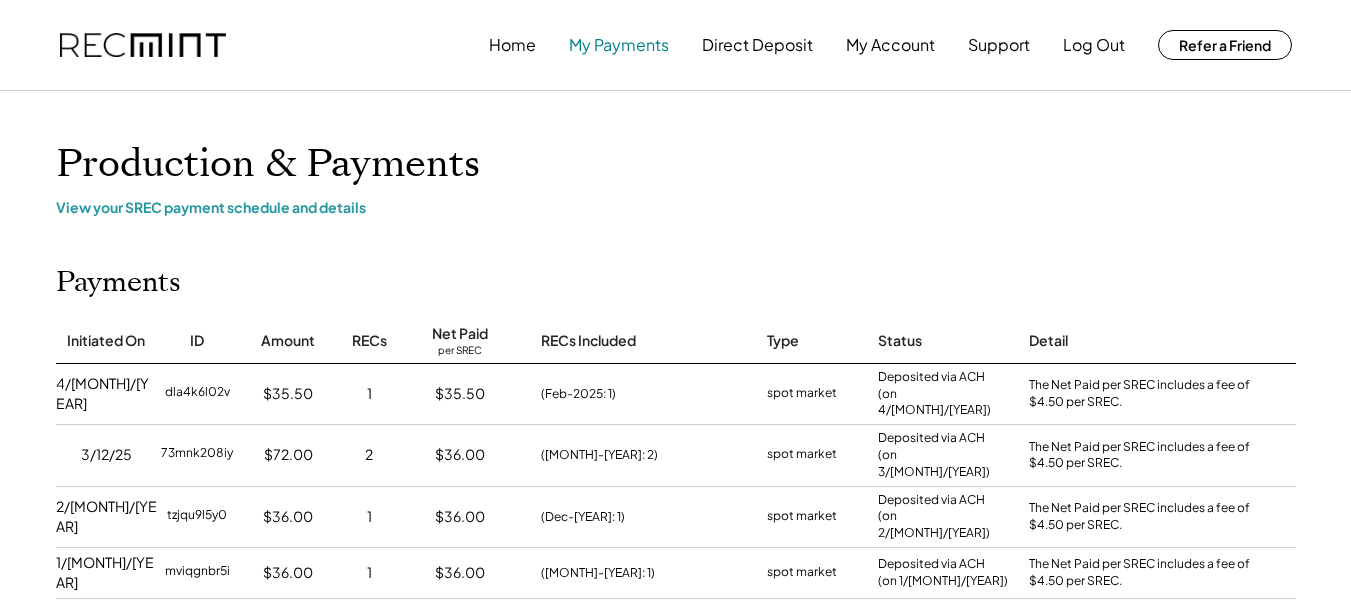 click on "My Payments" at bounding box center [619, 45] 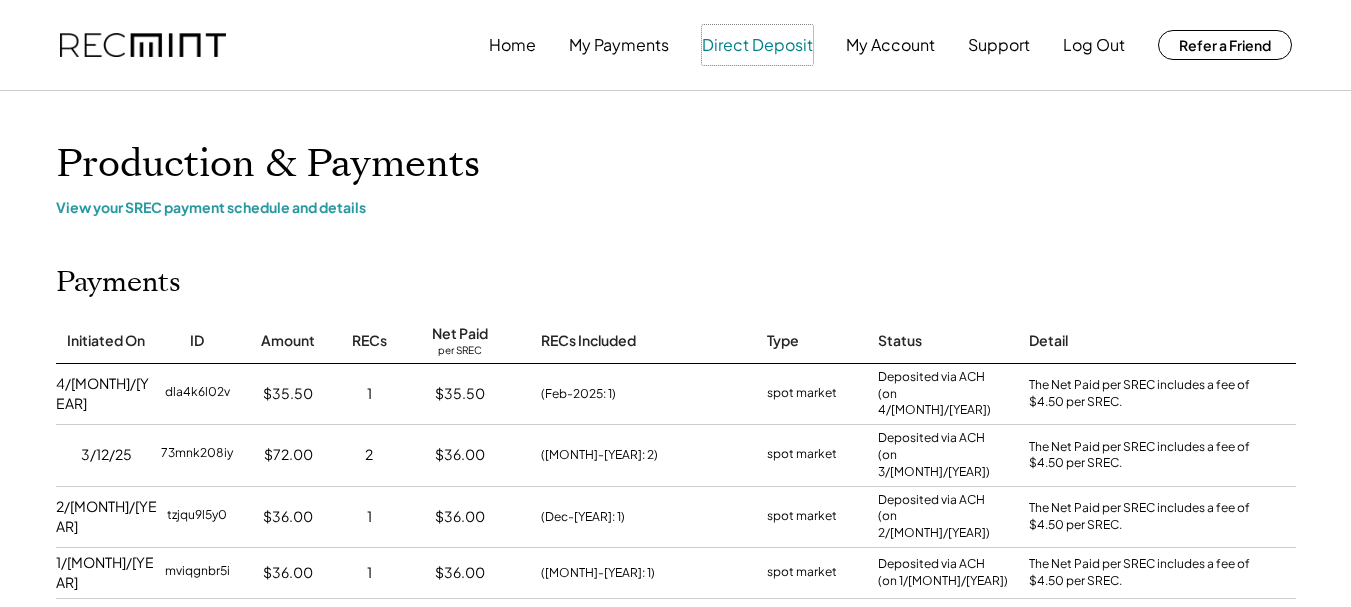 click on "Direct Deposit" at bounding box center [757, 45] 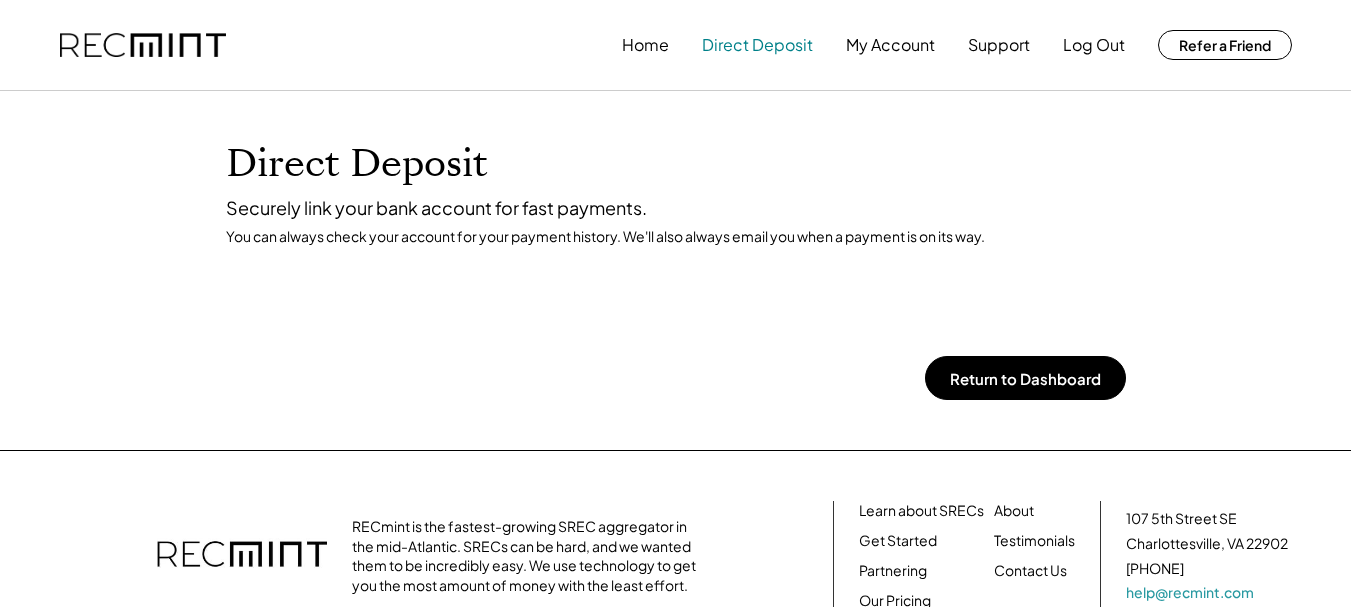 scroll, scrollTop: 0, scrollLeft: 0, axis: both 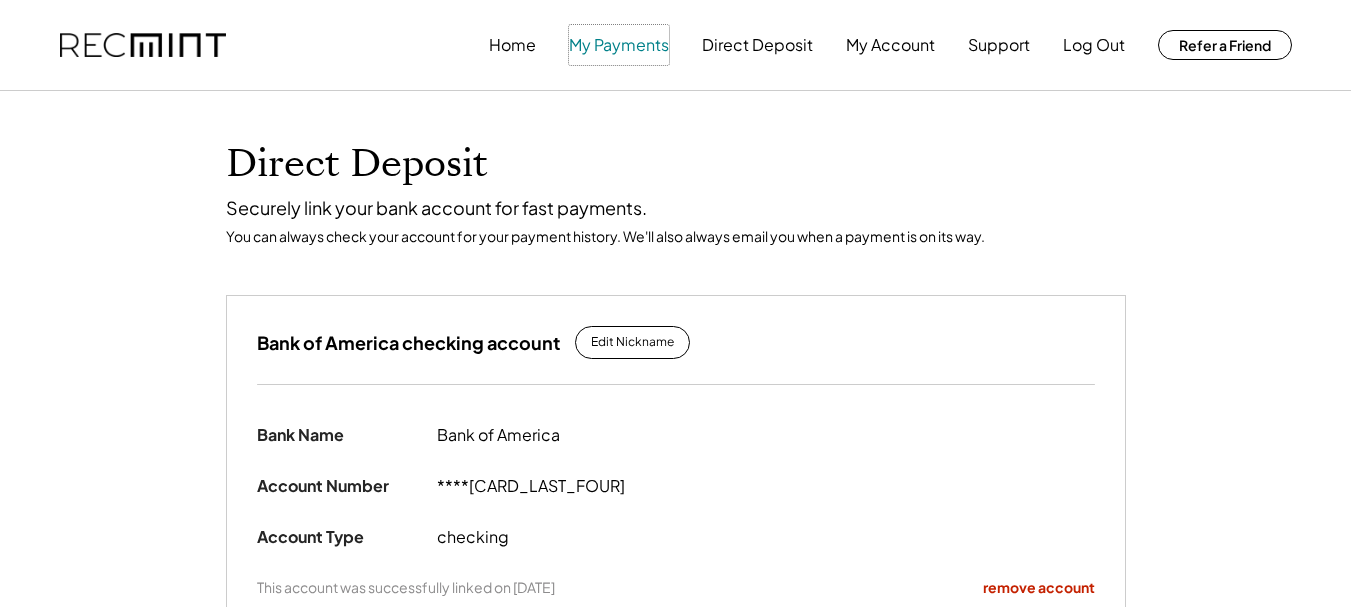 click on "My Payments" at bounding box center (619, 45) 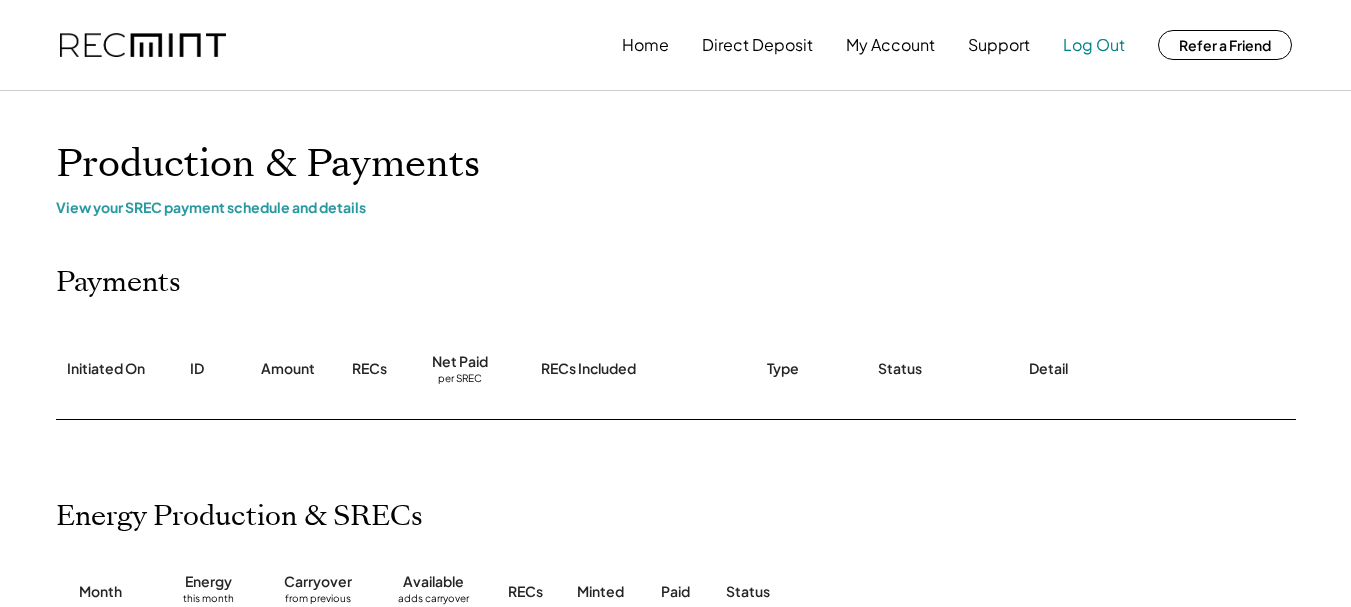 scroll, scrollTop: 0, scrollLeft: 0, axis: both 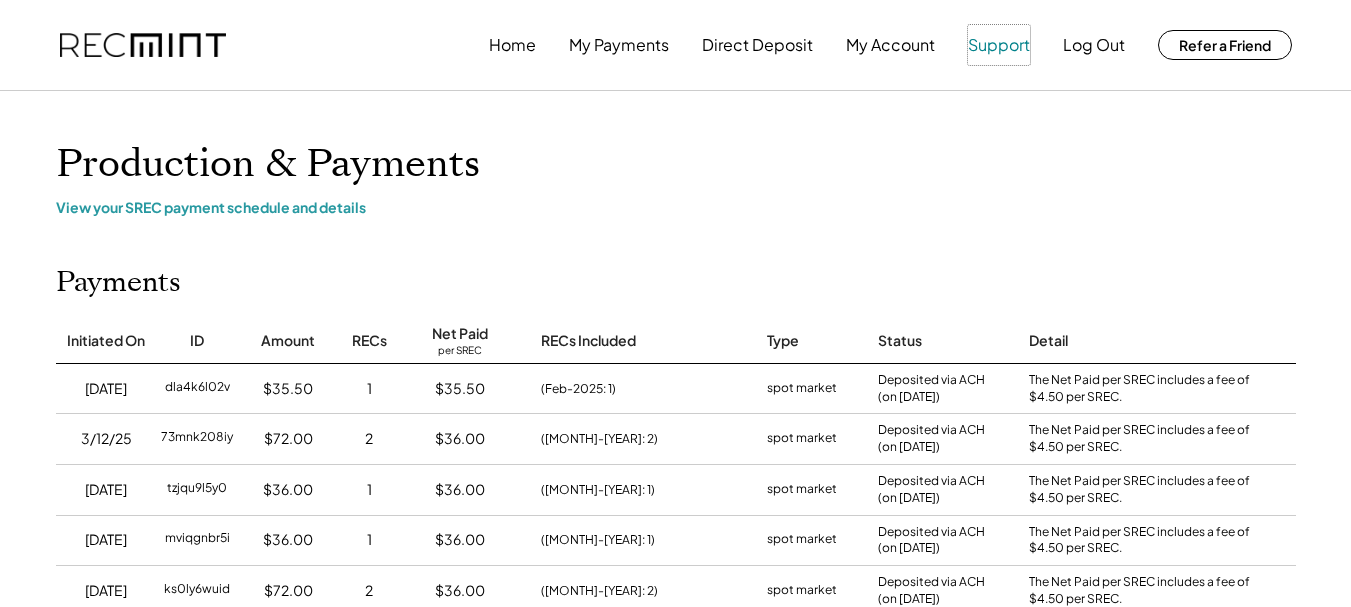 click on "Support" at bounding box center (999, 45) 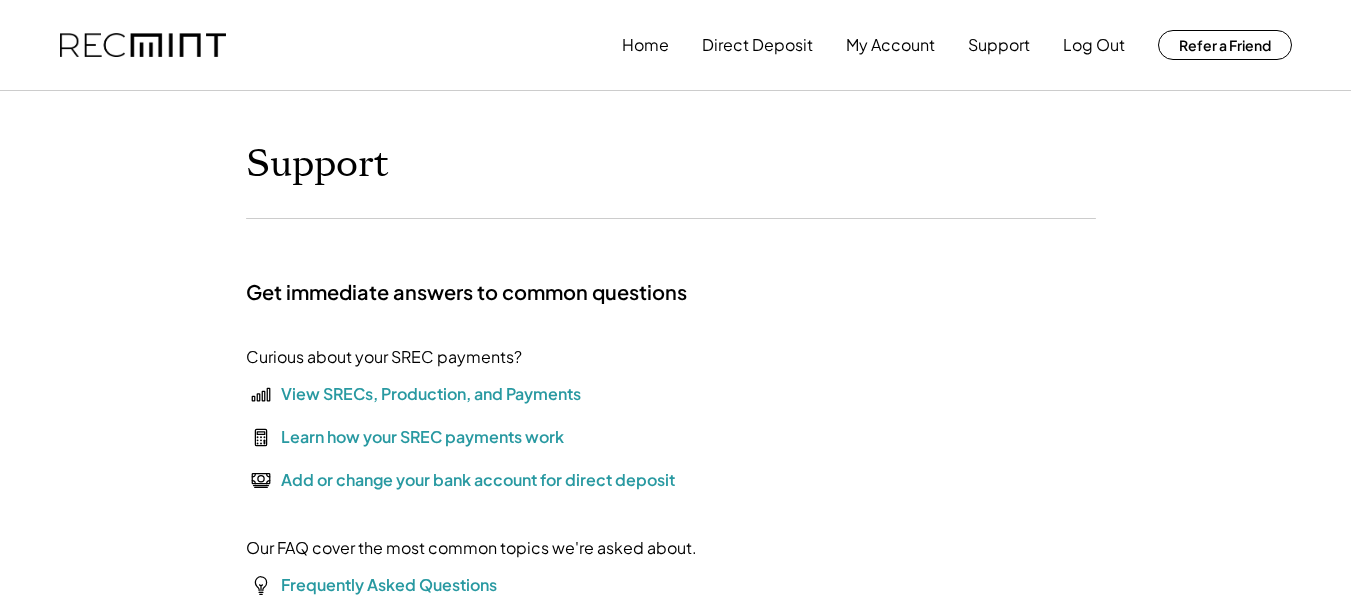 scroll, scrollTop: 0, scrollLeft: 0, axis: both 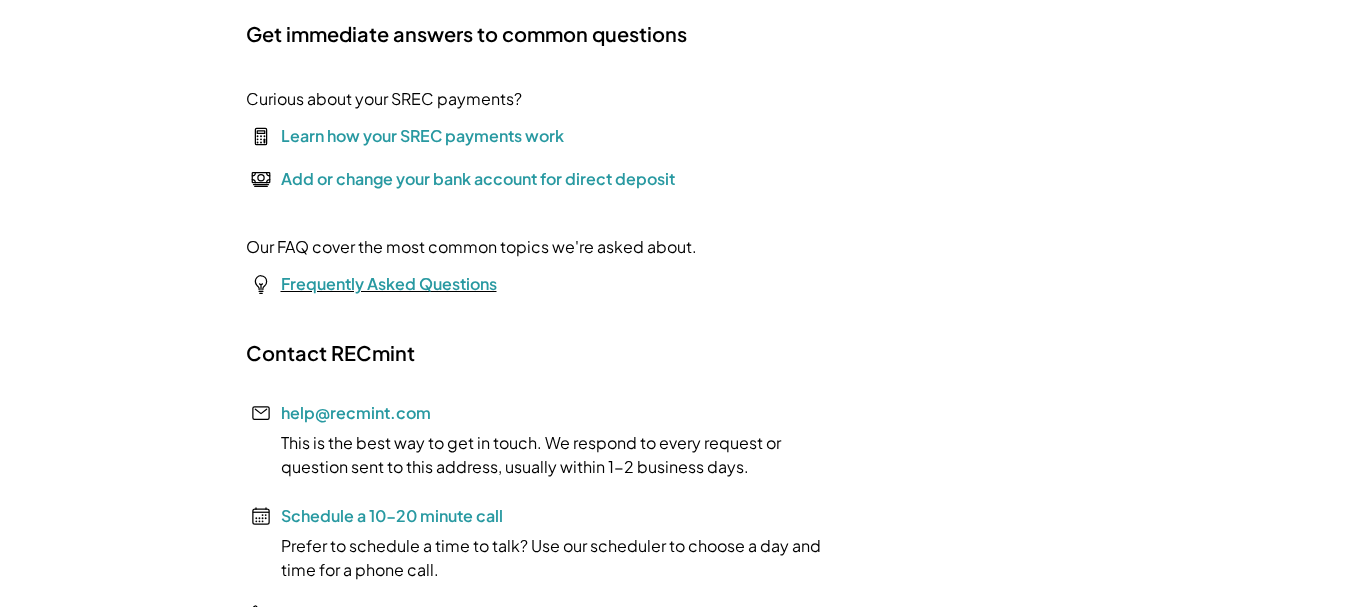 click on "Frequently Asked Questions" at bounding box center (389, 283) 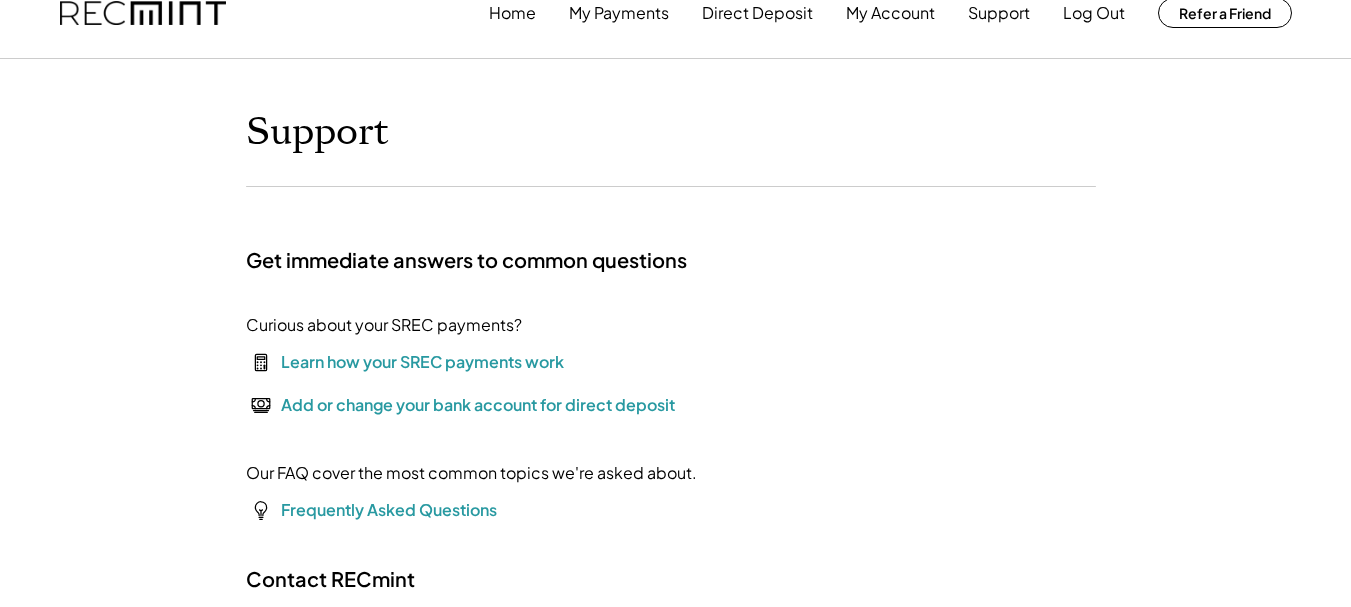 scroll, scrollTop: 0, scrollLeft: 0, axis: both 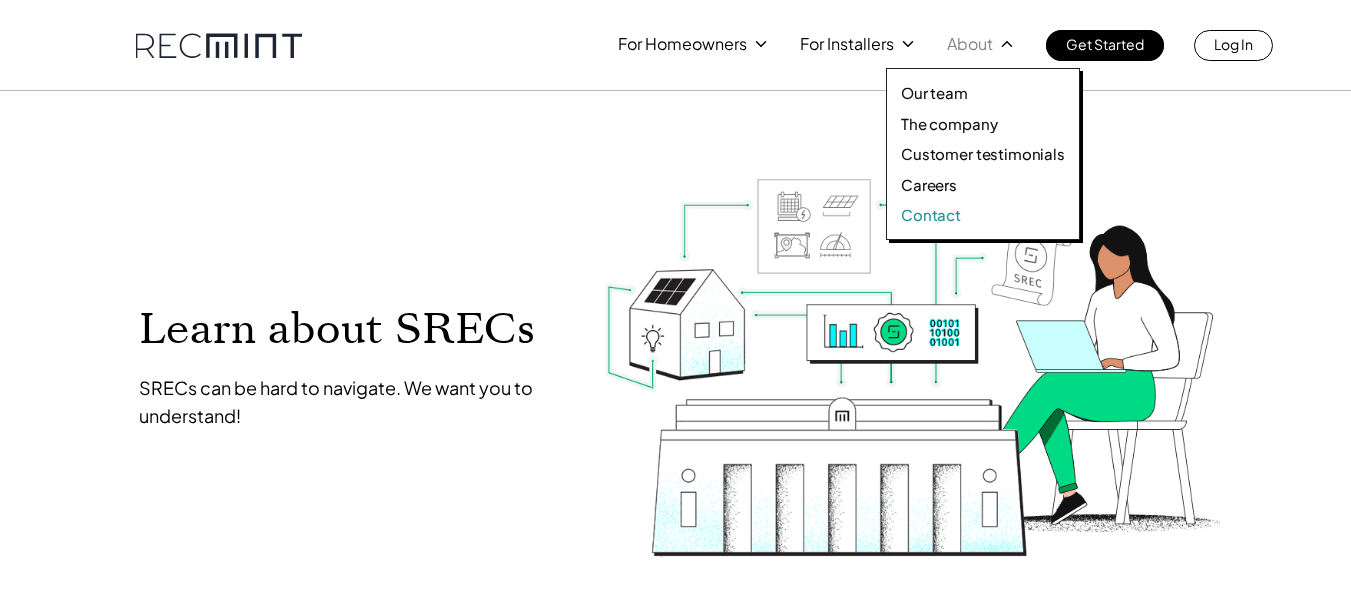click on "Contact" at bounding box center (931, 215) 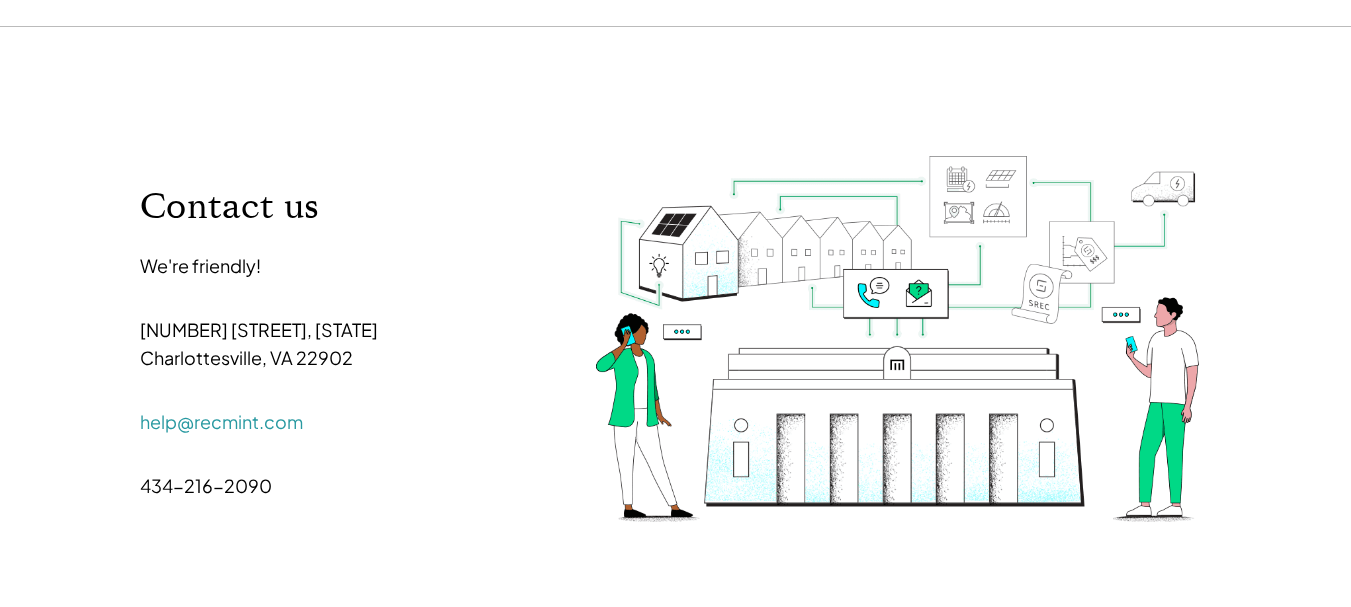 scroll, scrollTop: 0, scrollLeft: 0, axis: both 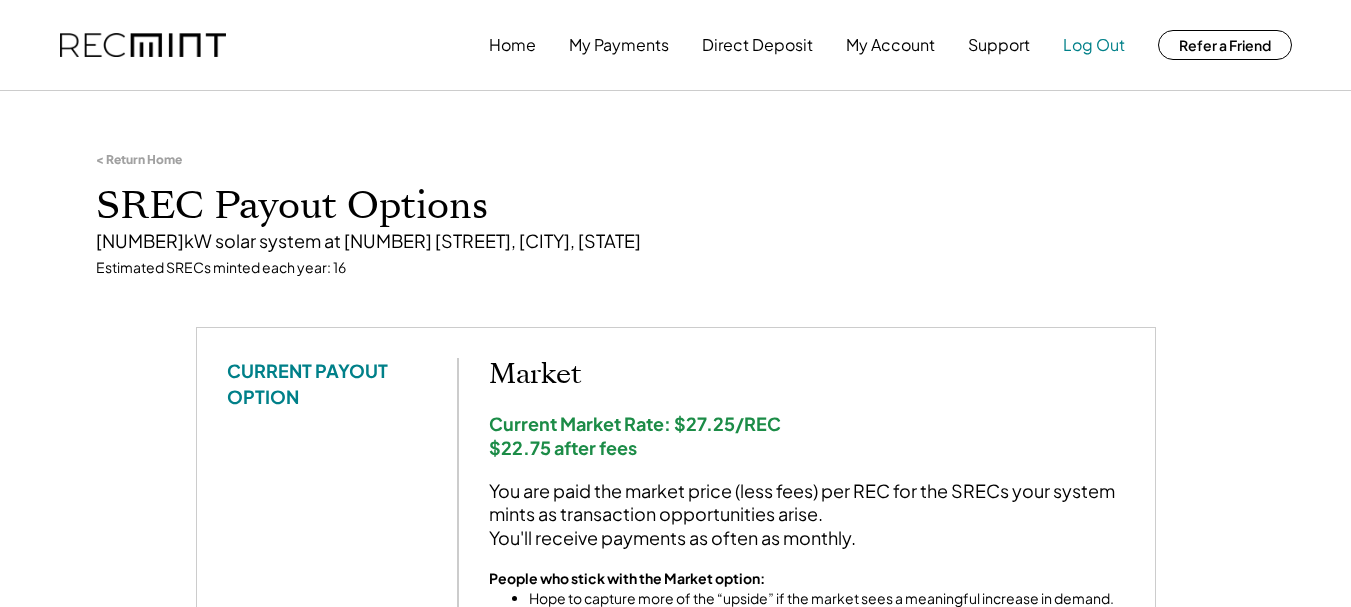 click on "Log Out" at bounding box center (1094, 45) 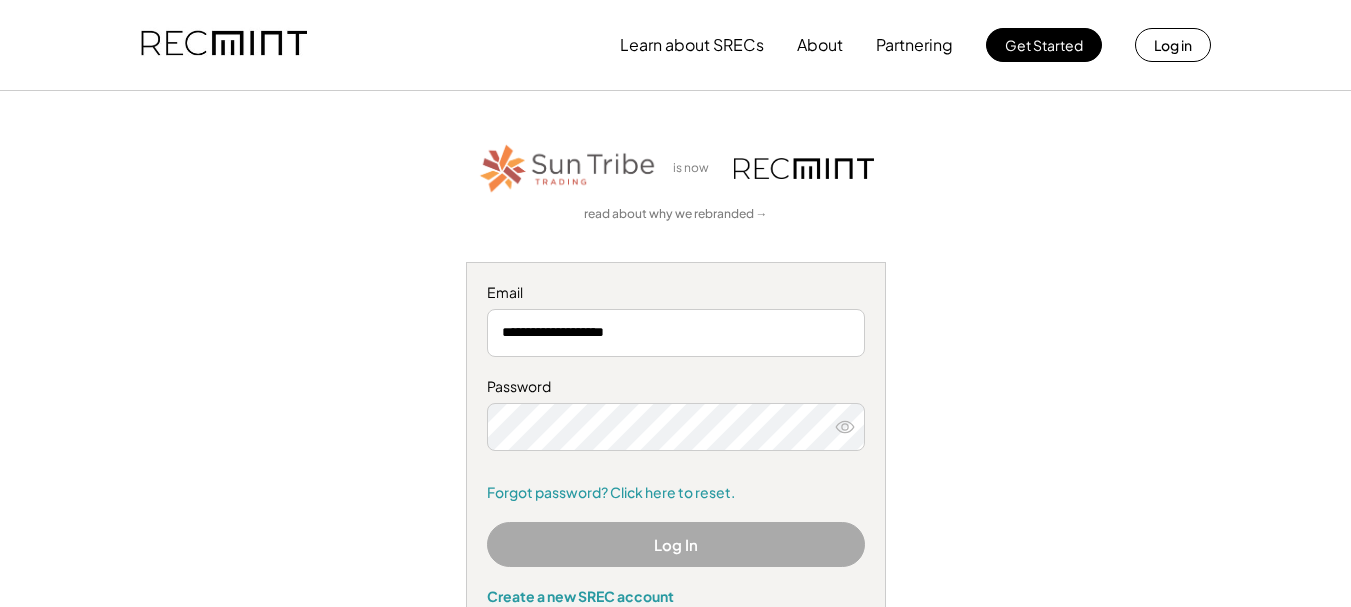 scroll, scrollTop: 0, scrollLeft: 0, axis: both 